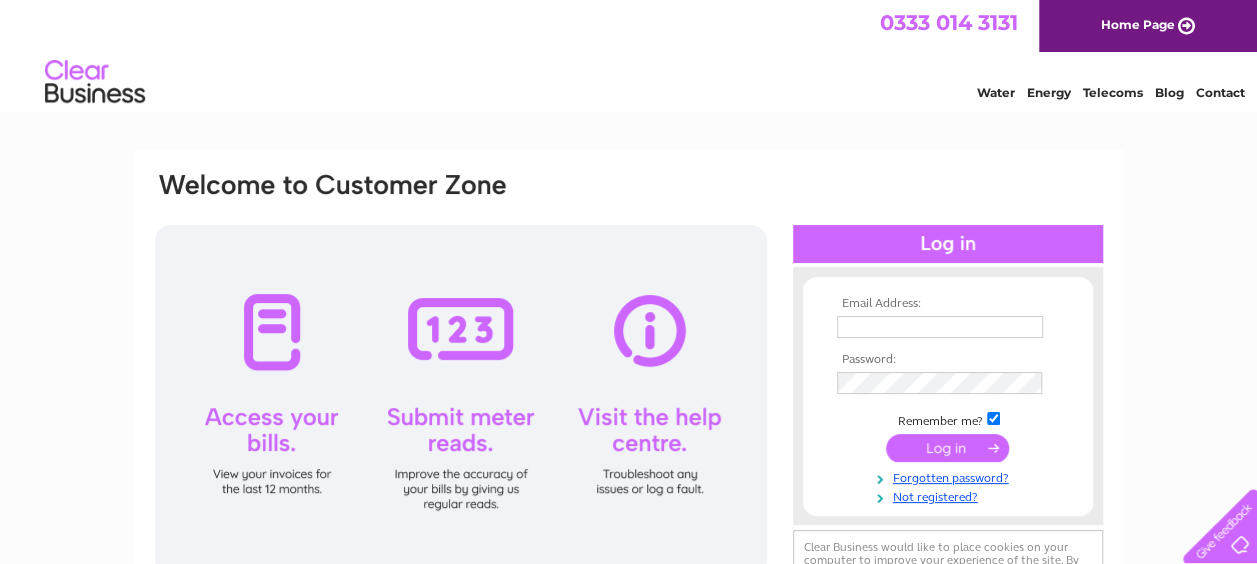 scroll, scrollTop: 0, scrollLeft: 0, axis: both 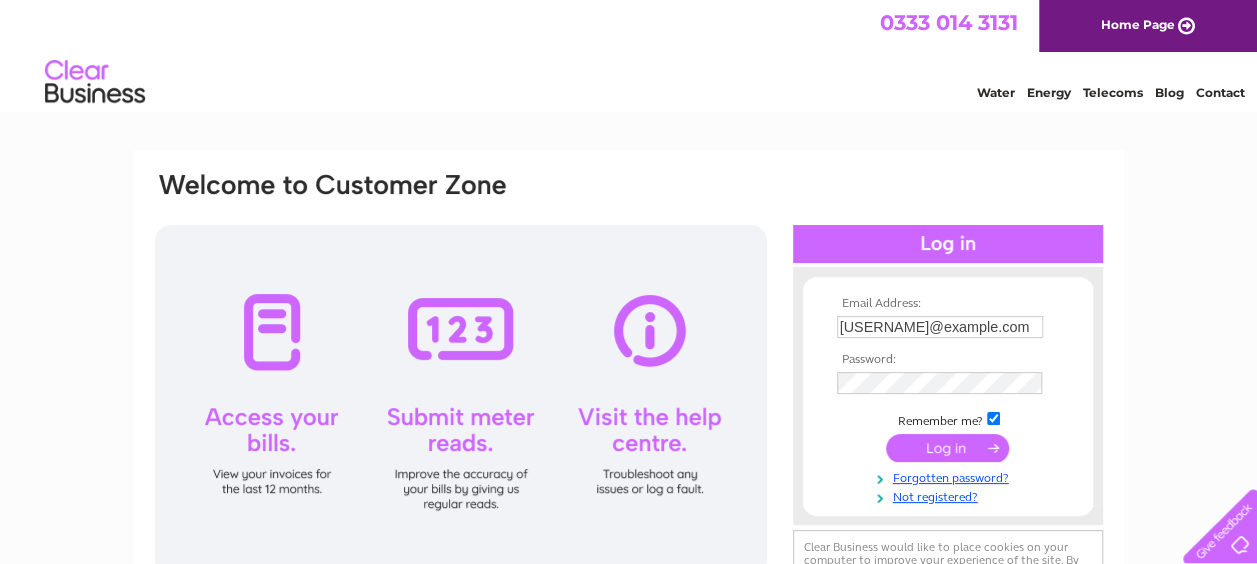 click at bounding box center [947, 448] 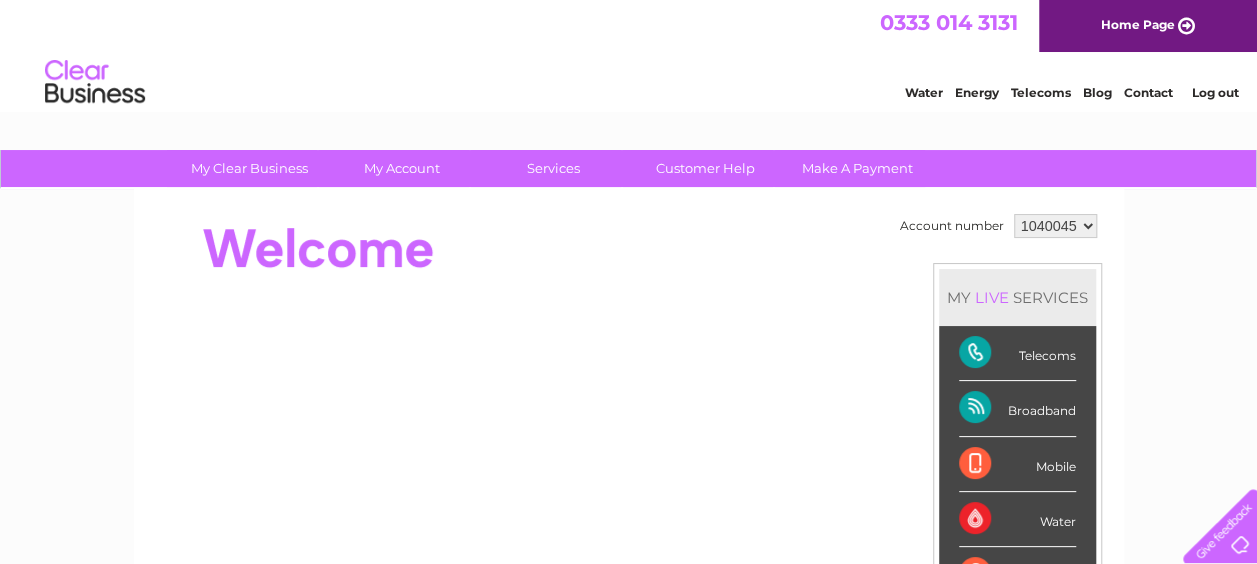 scroll, scrollTop: 0, scrollLeft: 0, axis: both 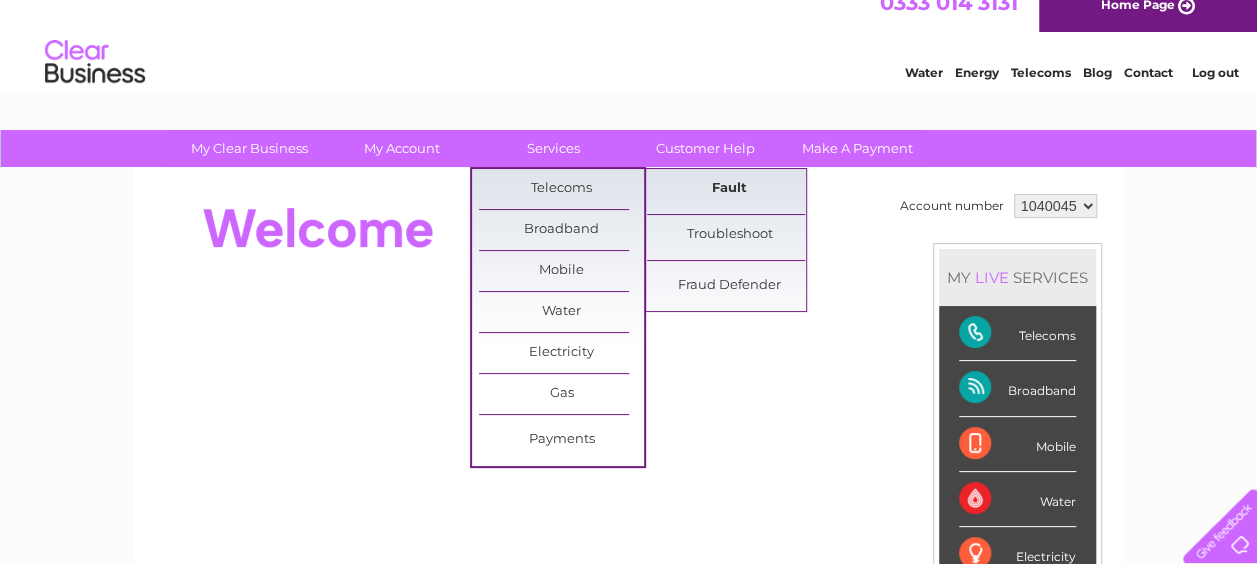 click on "Fault" at bounding box center [729, 189] 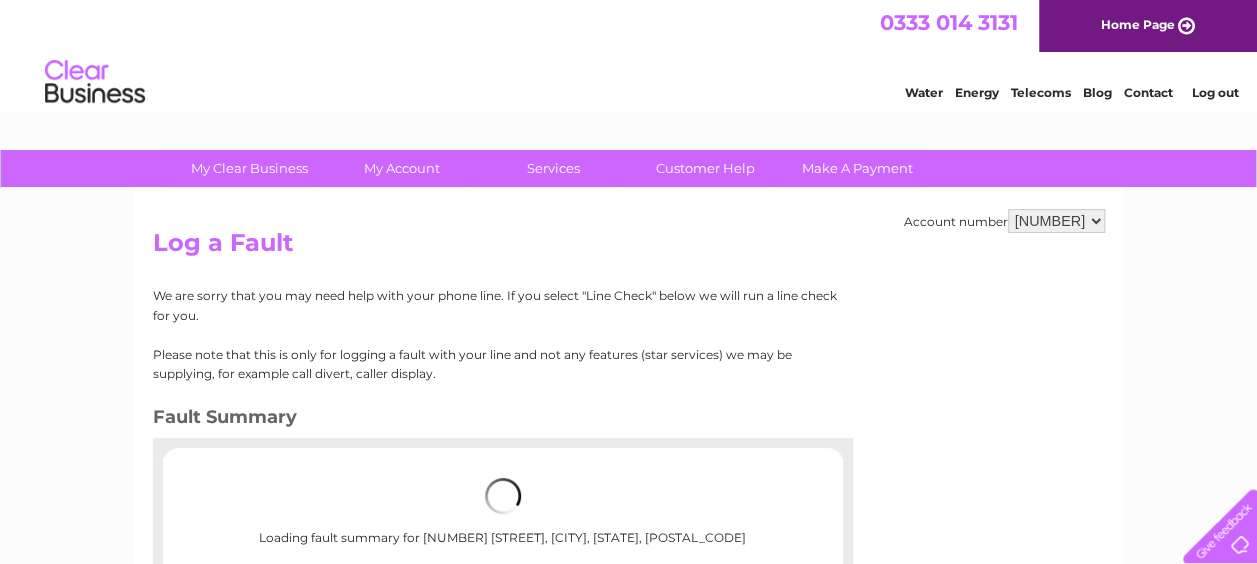 scroll, scrollTop: 0, scrollLeft: 0, axis: both 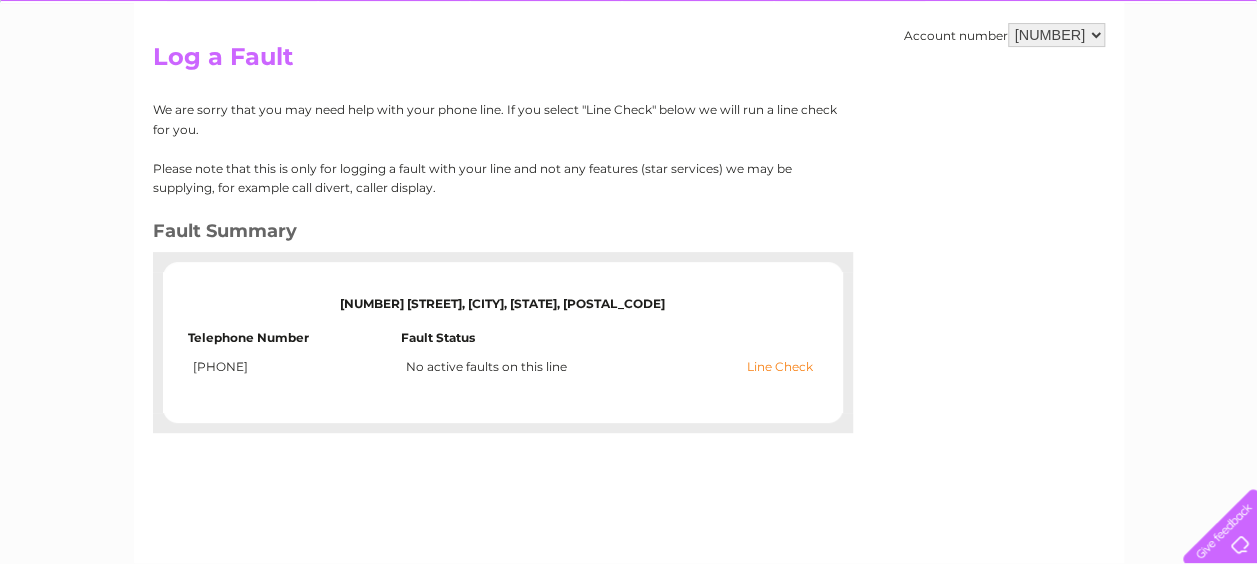 click on "Line Check" at bounding box center [780, 367] 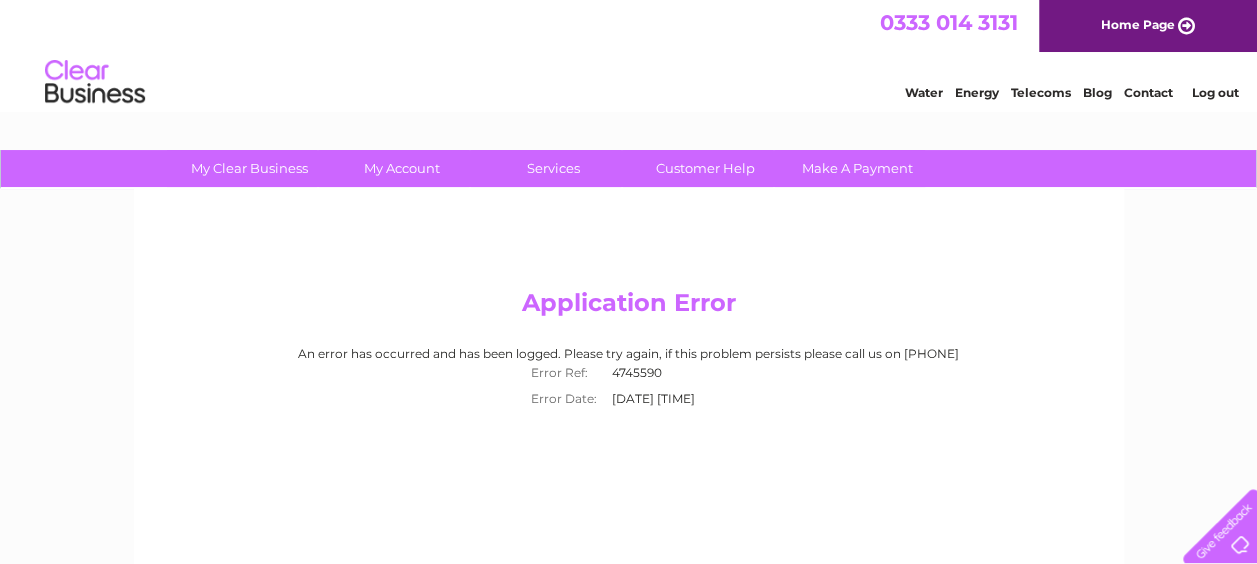 scroll, scrollTop: 0, scrollLeft: 0, axis: both 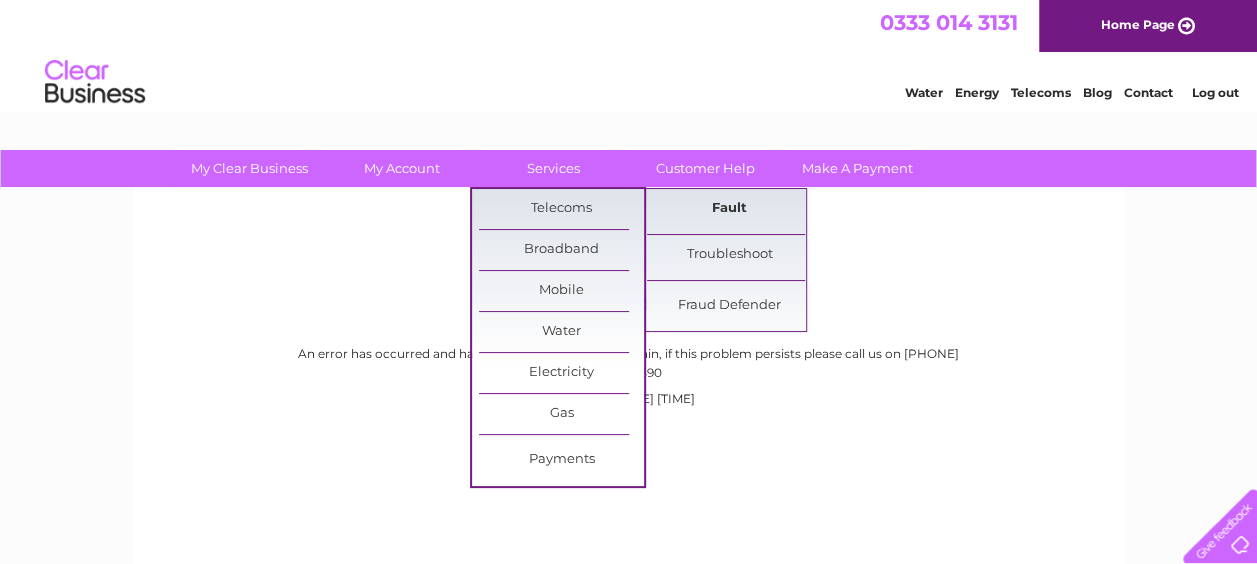 click on "Fault" at bounding box center [729, 209] 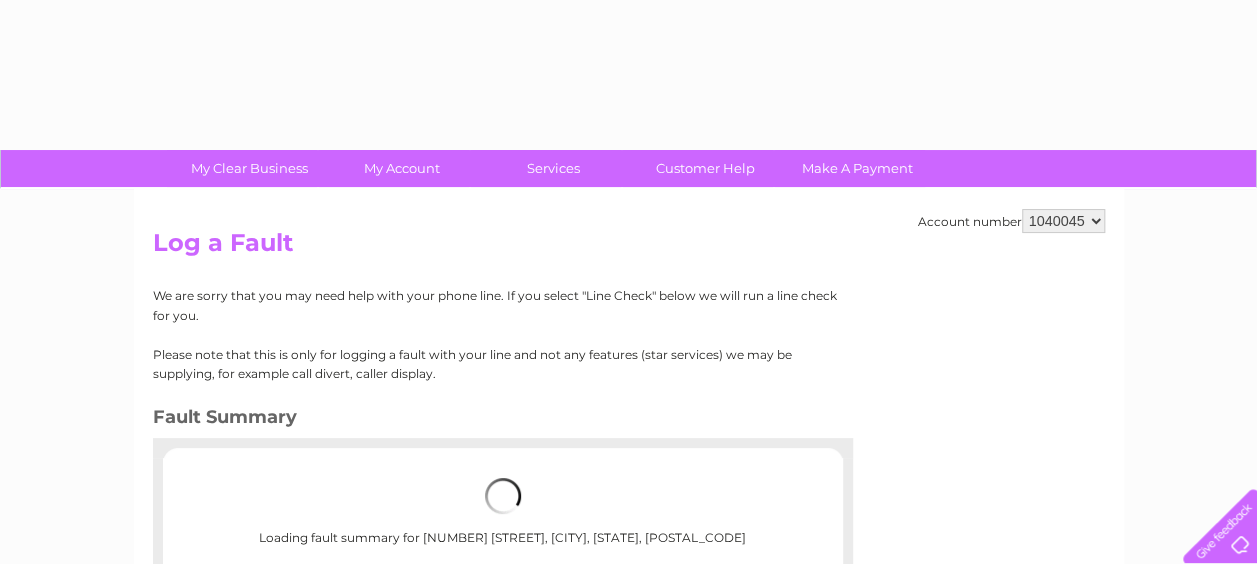 scroll, scrollTop: 0, scrollLeft: 0, axis: both 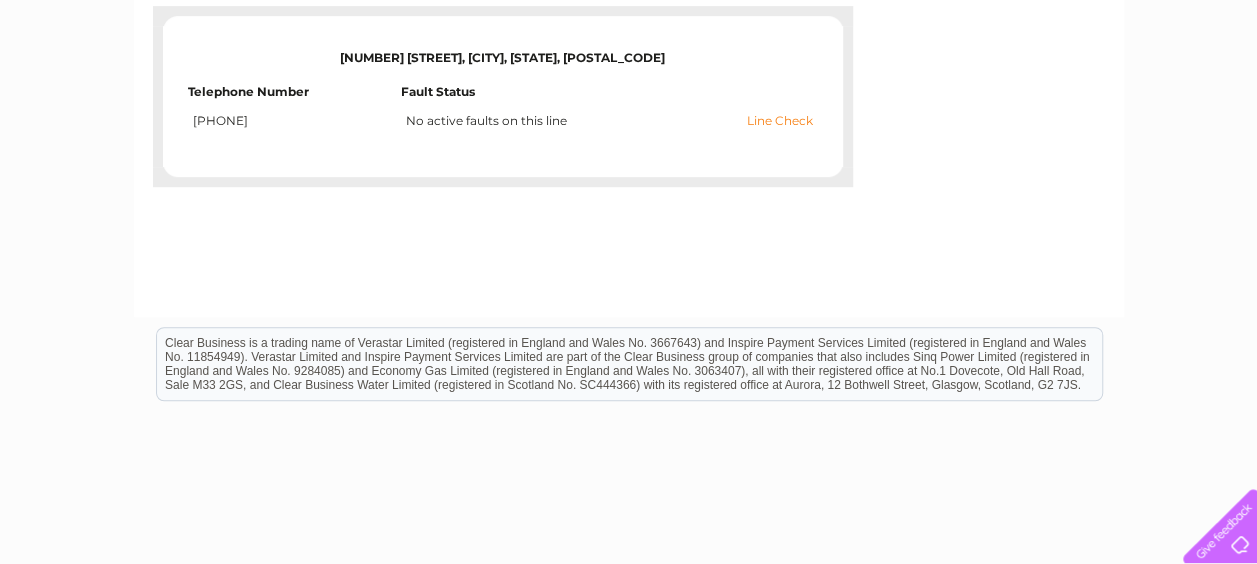 click on "Line Check" at bounding box center [780, 121] 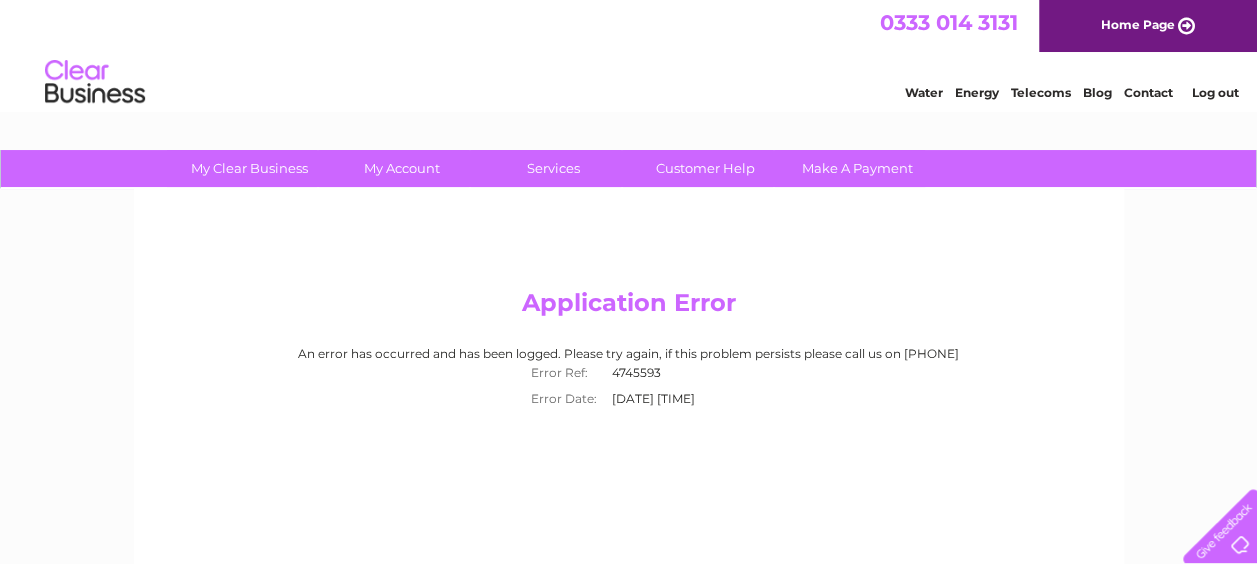 scroll, scrollTop: 0, scrollLeft: 0, axis: both 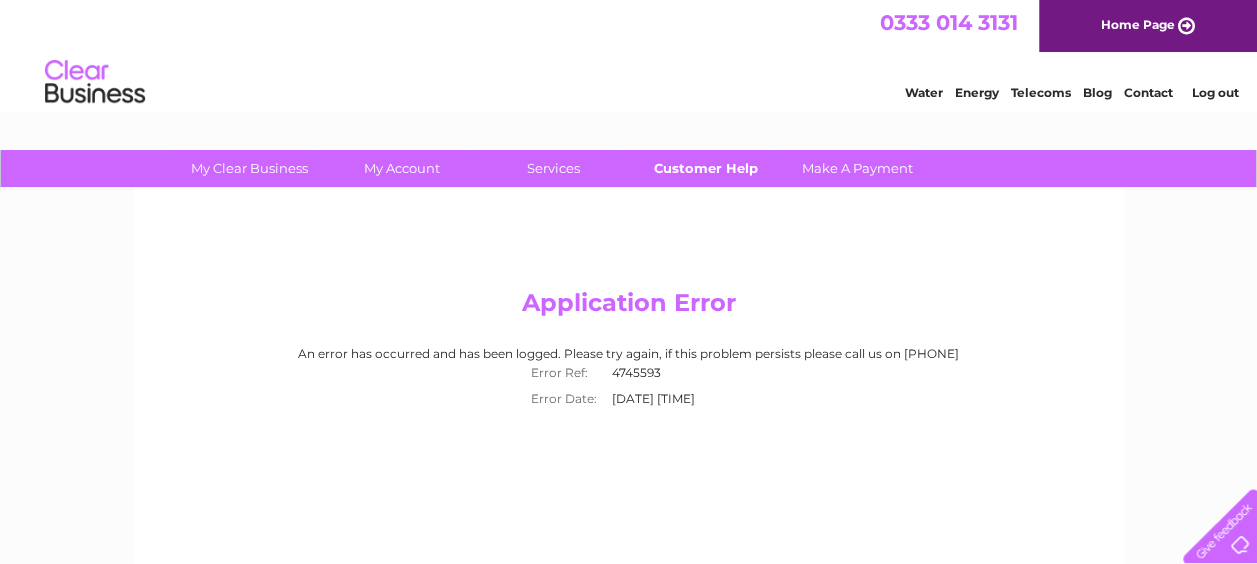 click on "Customer Help" at bounding box center (705, 168) 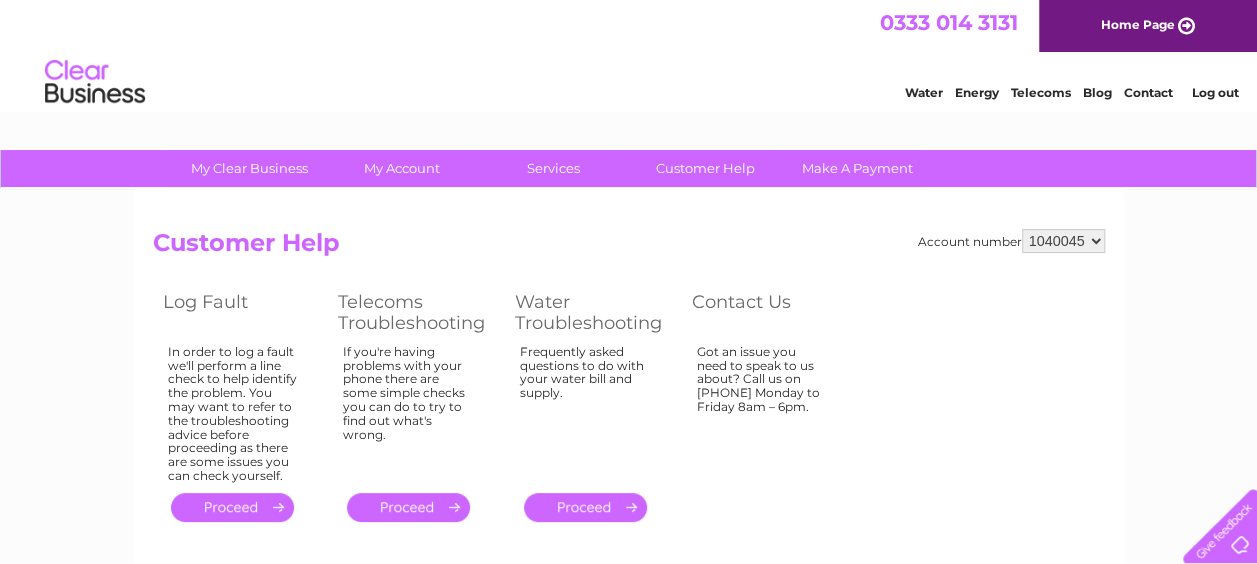 scroll, scrollTop: 0, scrollLeft: 0, axis: both 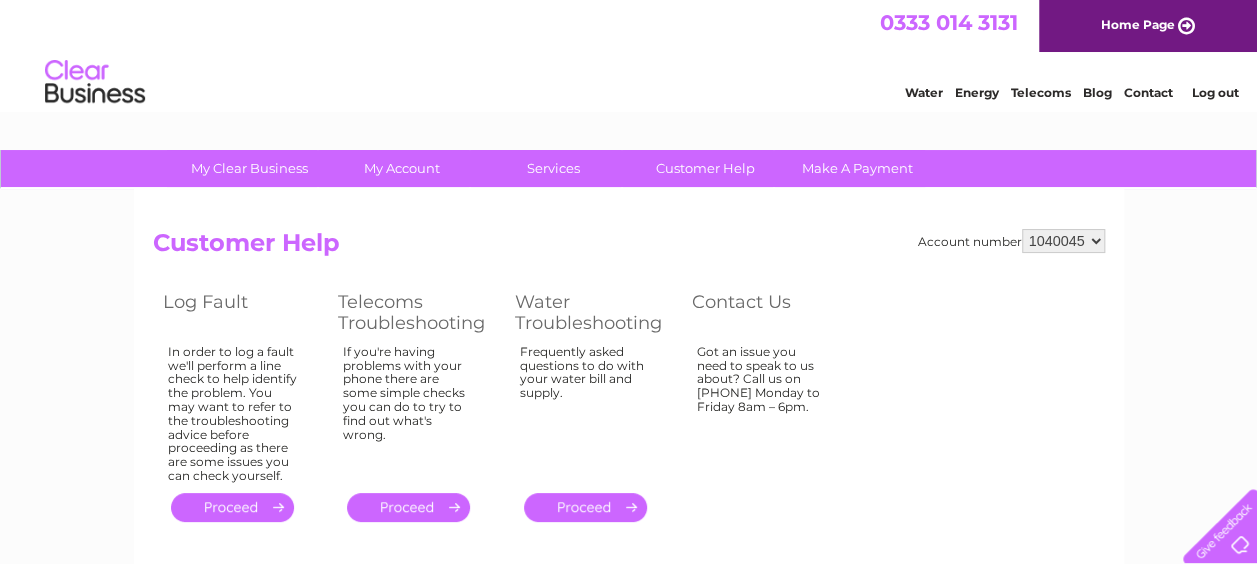 click on "." at bounding box center (232, 507) 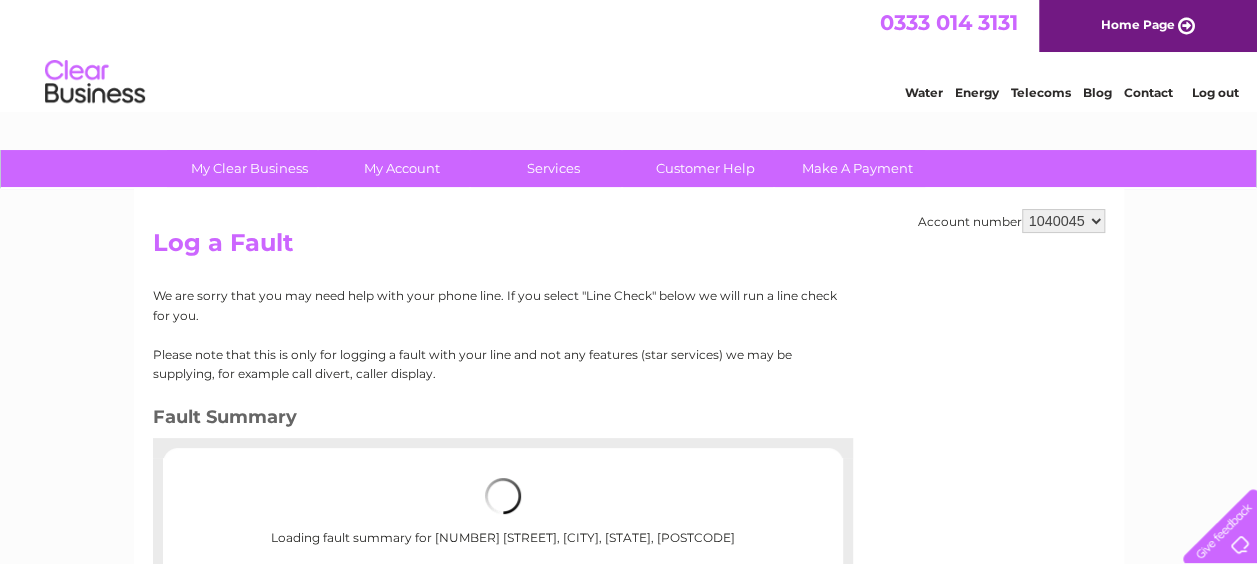 scroll, scrollTop: 0, scrollLeft: 0, axis: both 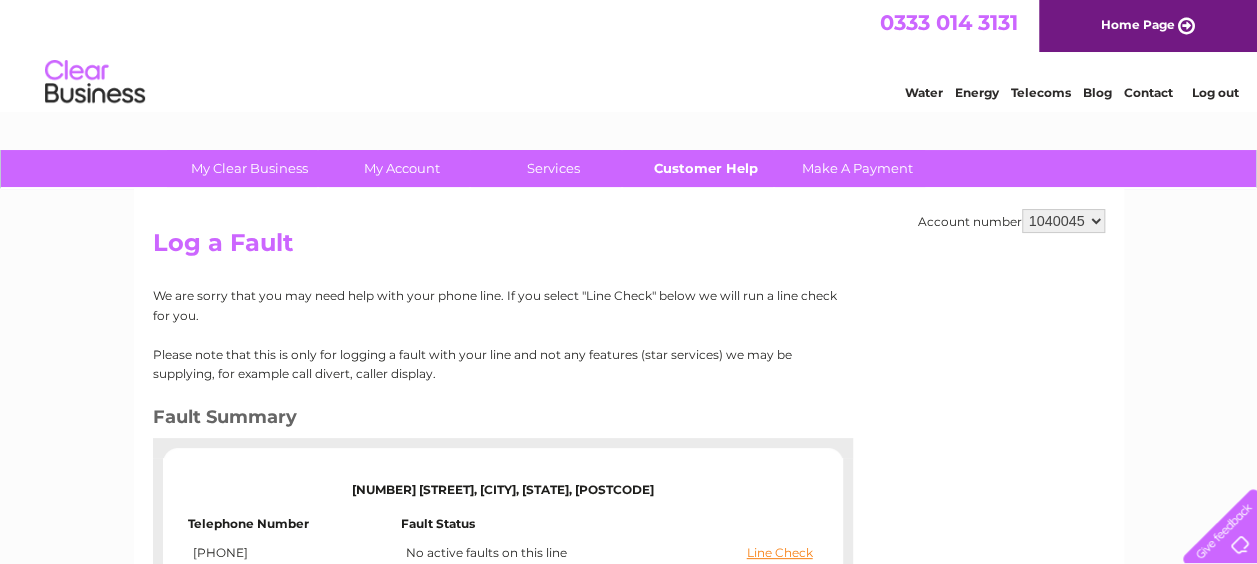 click on "Customer Help" at bounding box center (705, 168) 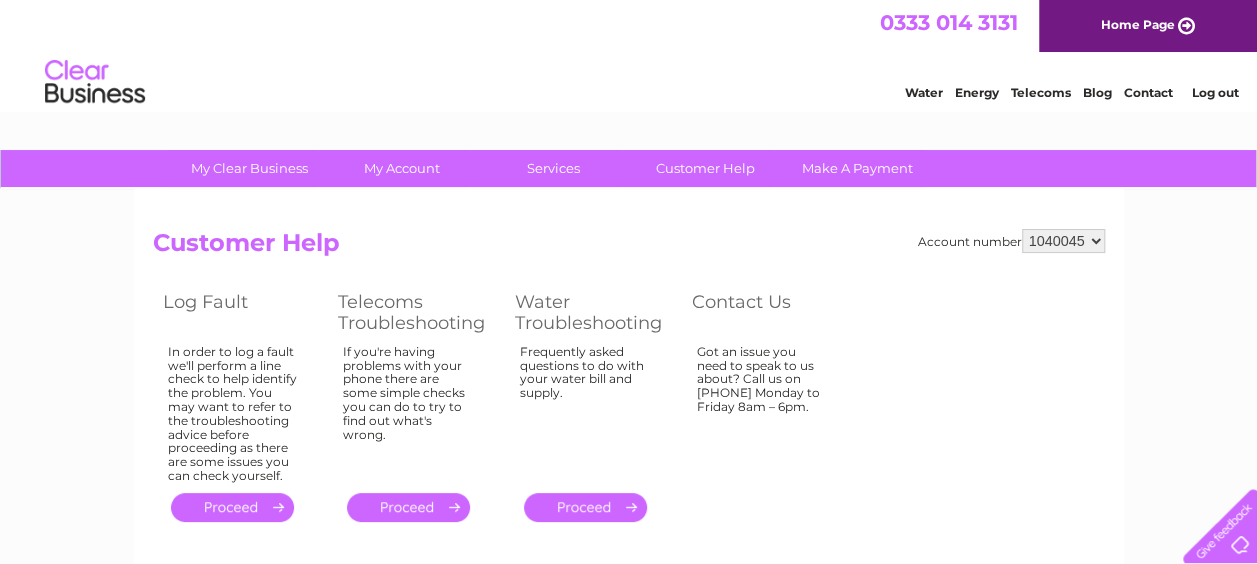 scroll, scrollTop: 0, scrollLeft: 0, axis: both 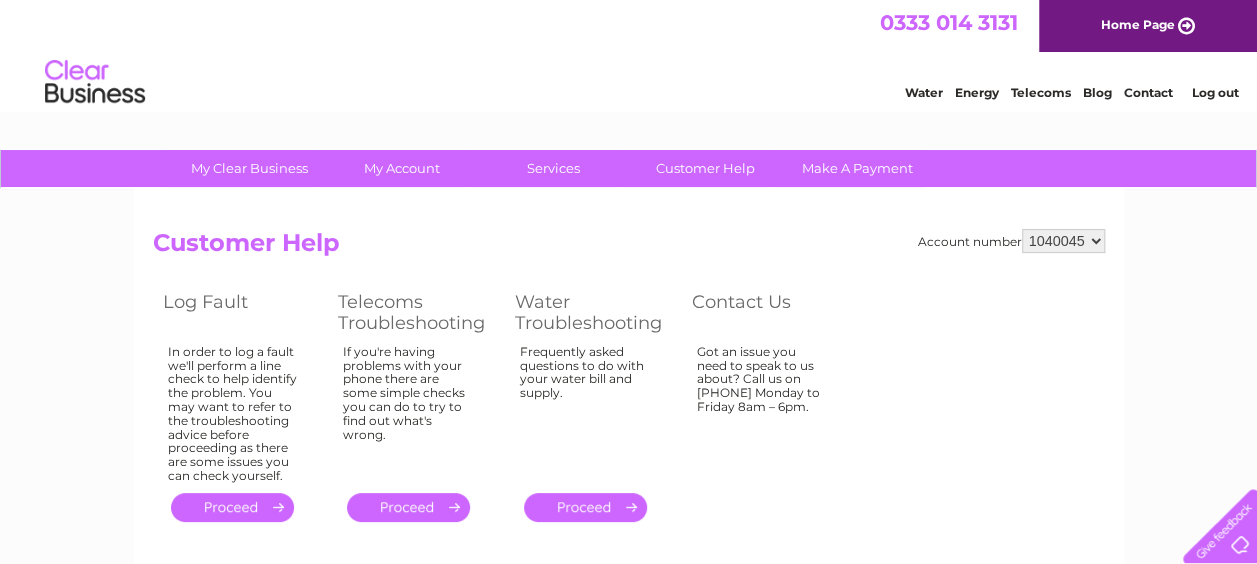 click on "." at bounding box center (408, 507) 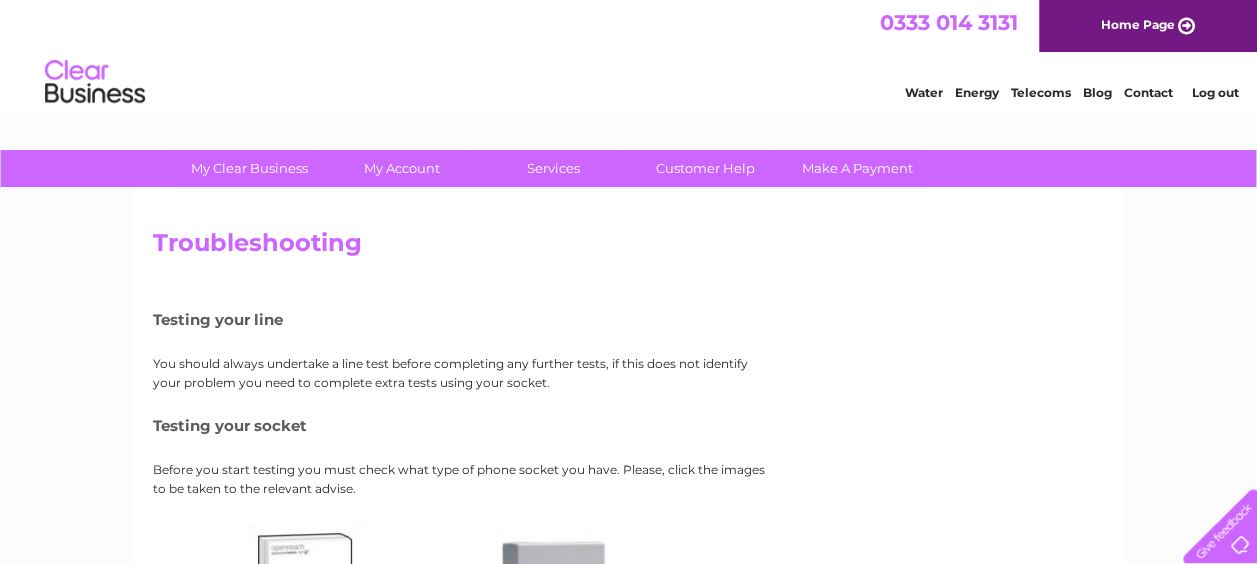 scroll, scrollTop: 0, scrollLeft: 0, axis: both 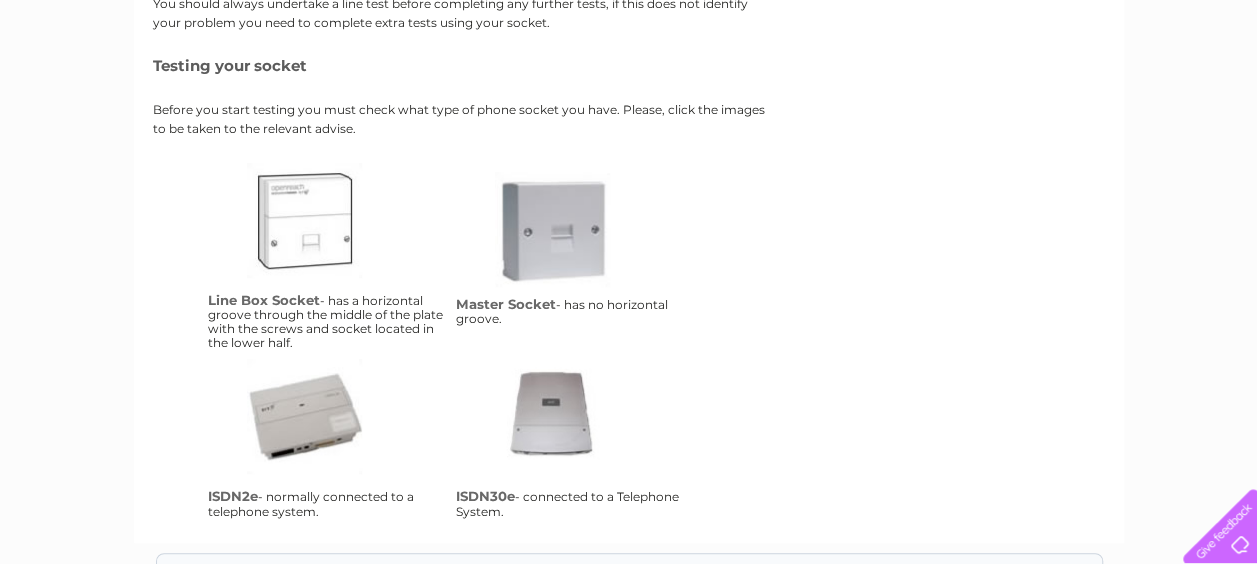 drag, startPoint x: 1255, startPoint y: 325, endPoint x: 1260, endPoint y: 358, distance: 33.37664 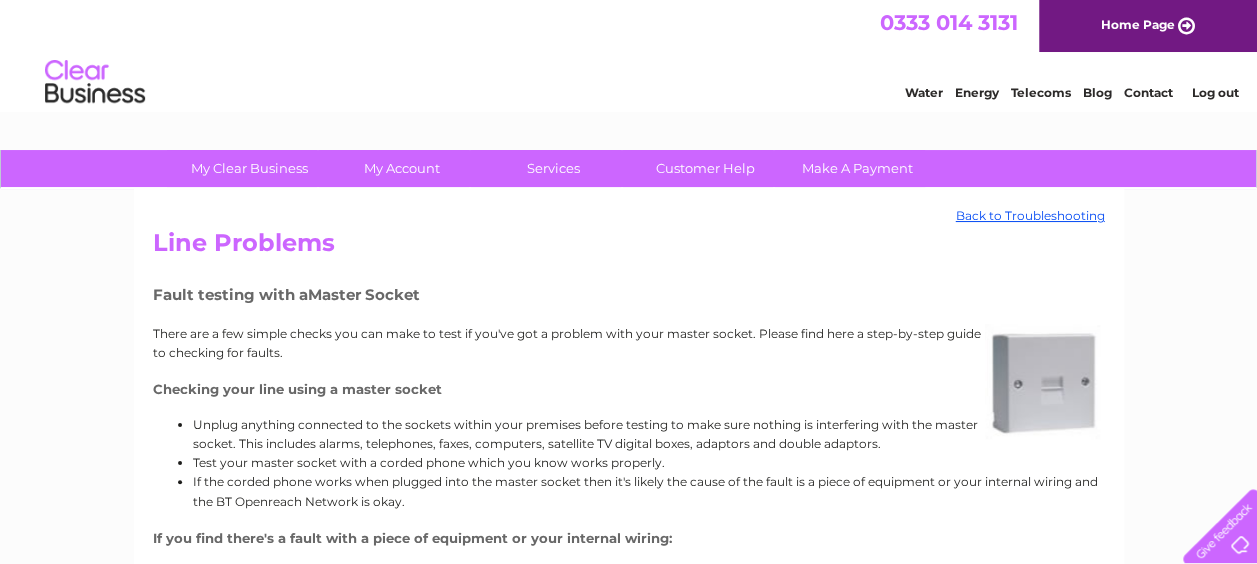 scroll, scrollTop: 0, scrollLeft: 0, axis: both 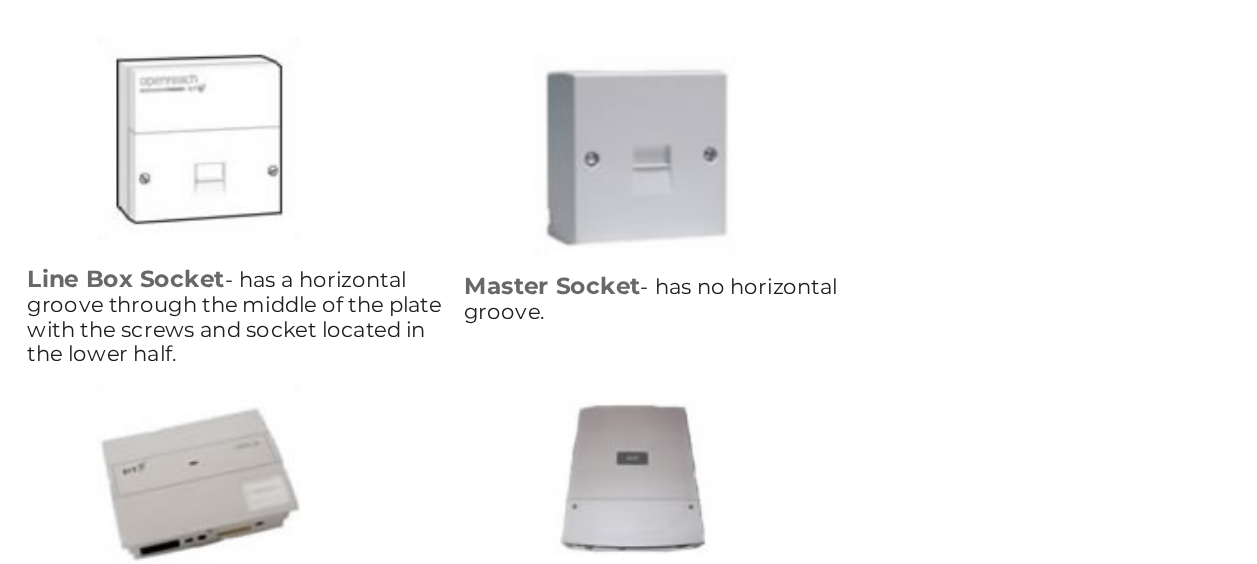 click on "lbs" at bounding box center [327, 244] 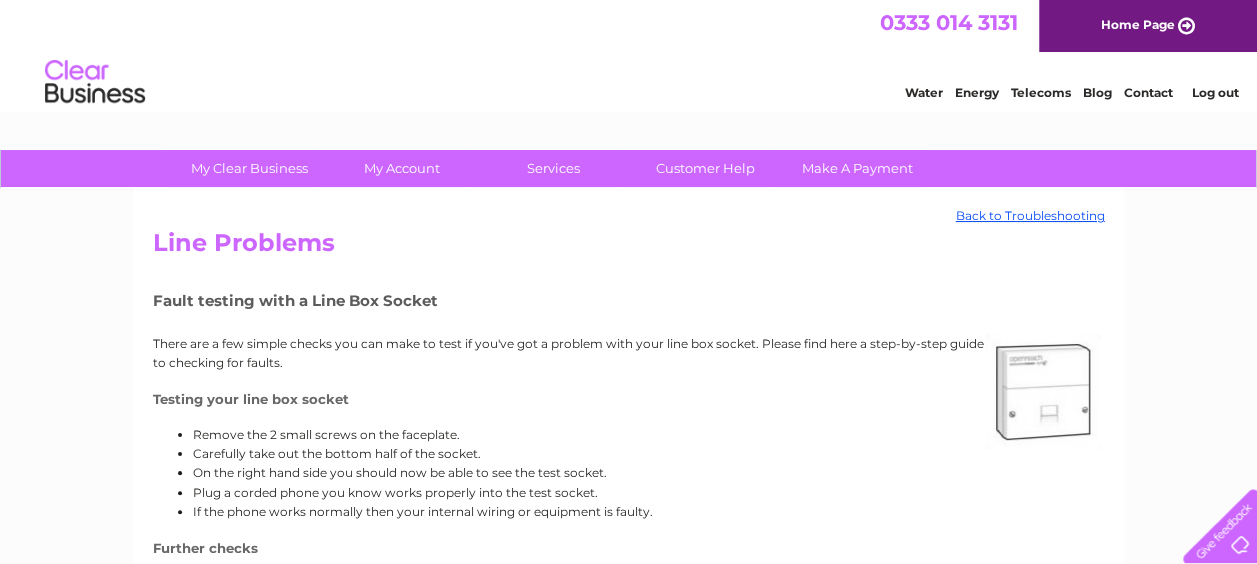 scroll, scrollTop: 0, scrollLeft: 0, axis: both 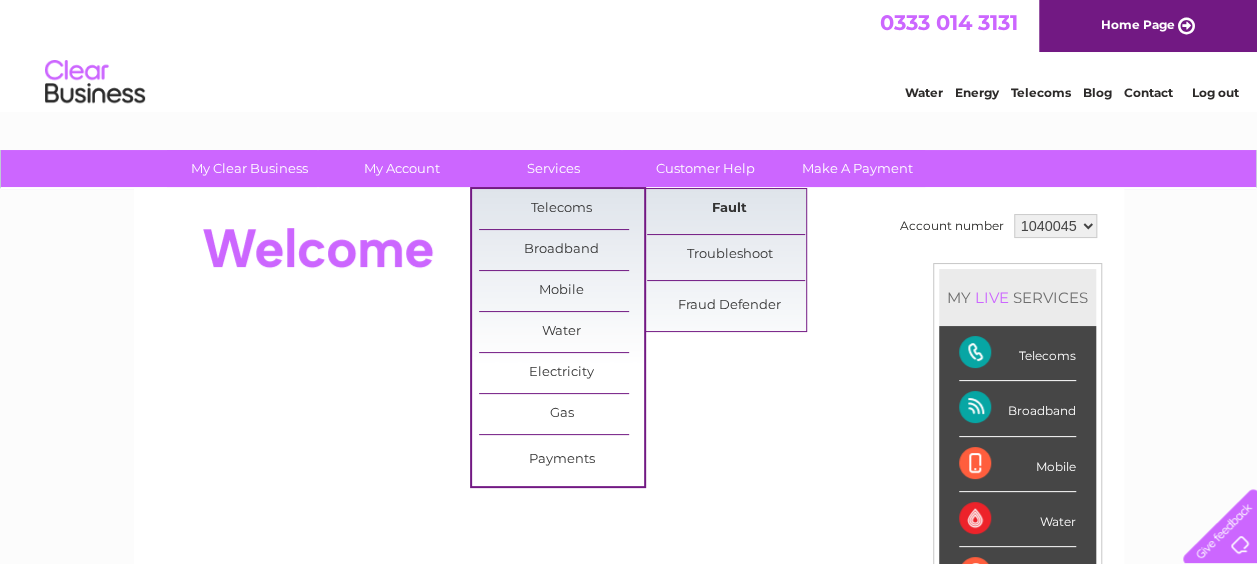 click on "Fault" at bounding box center [729, 209] 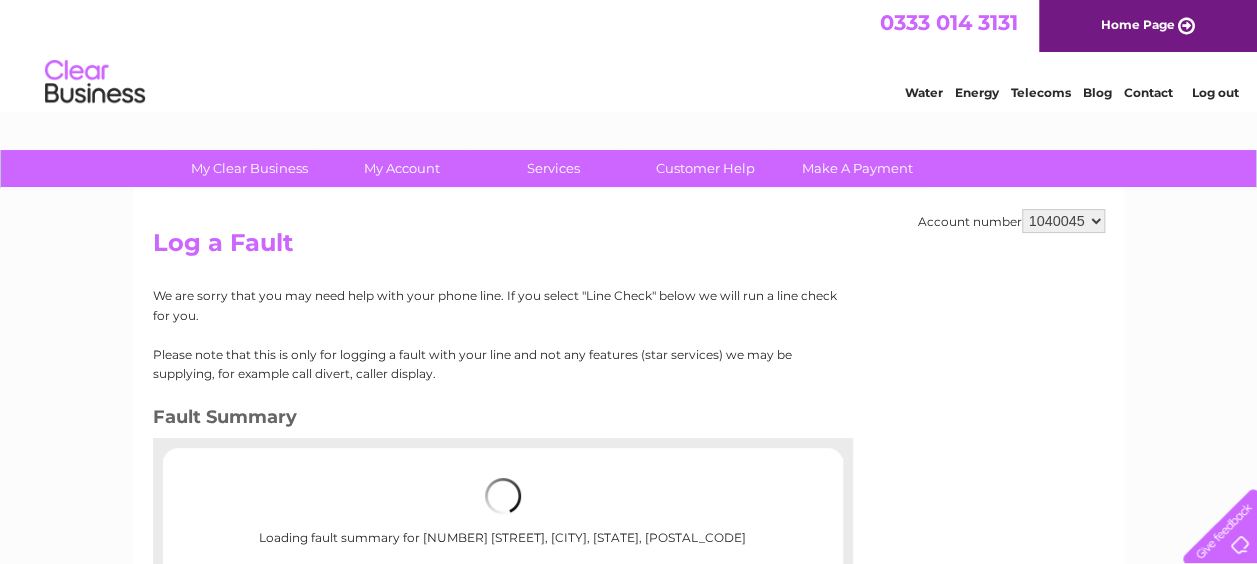 scroll, scrollTop: 0, scrollLeft: 0, axis: both 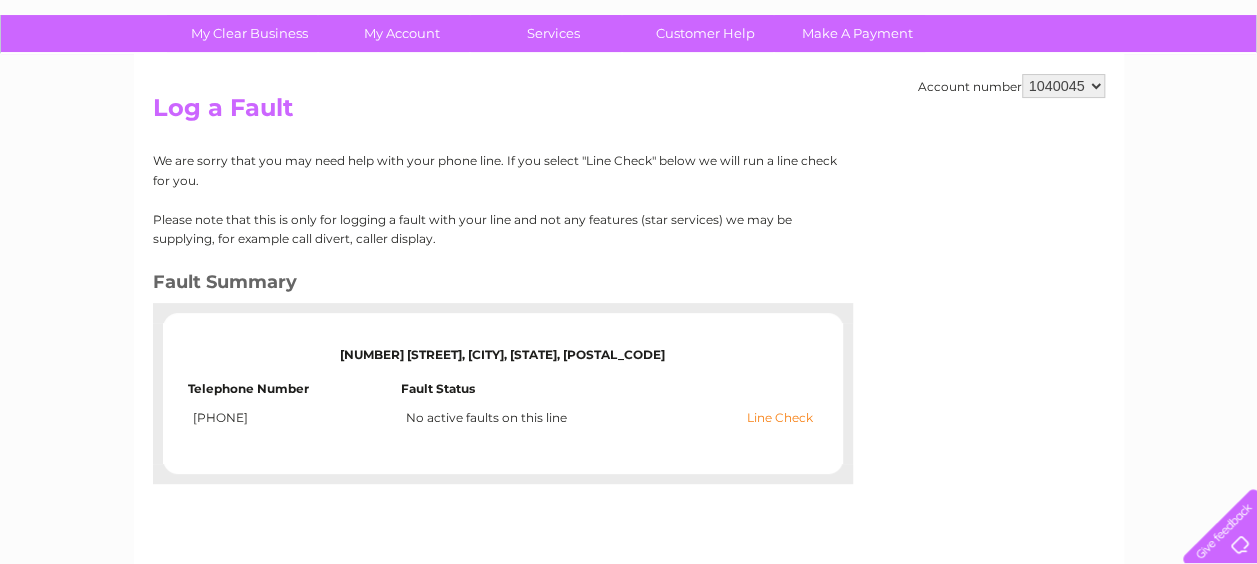 click on "Line Check" at bounding box center (780, 418) 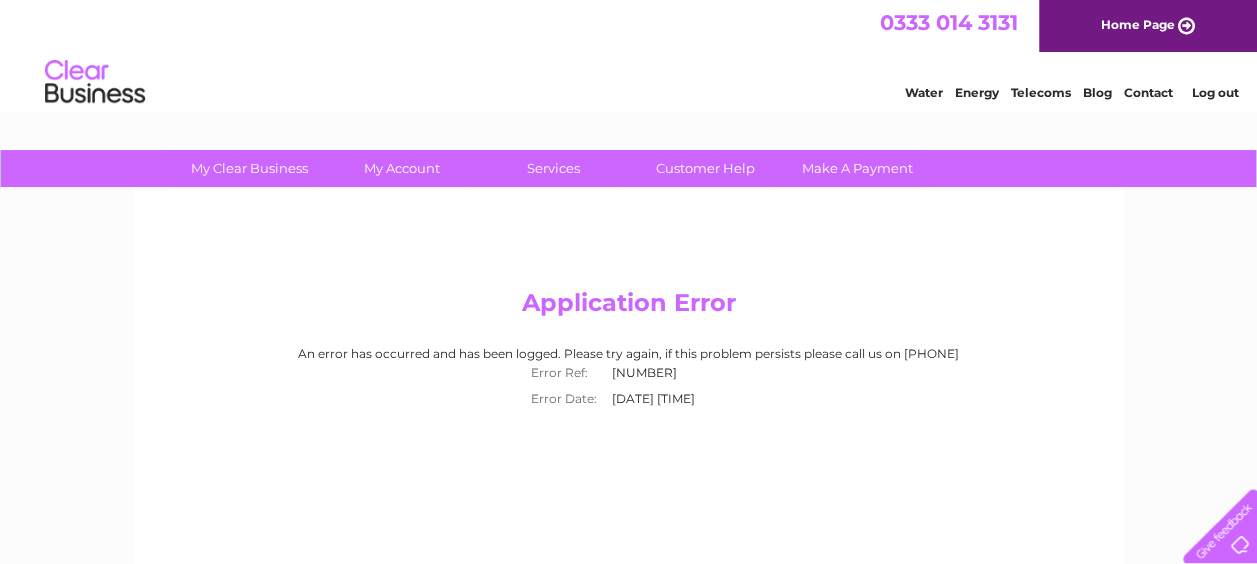 scroll, scrollTop: 0, scrollLeft: 0, axis: both 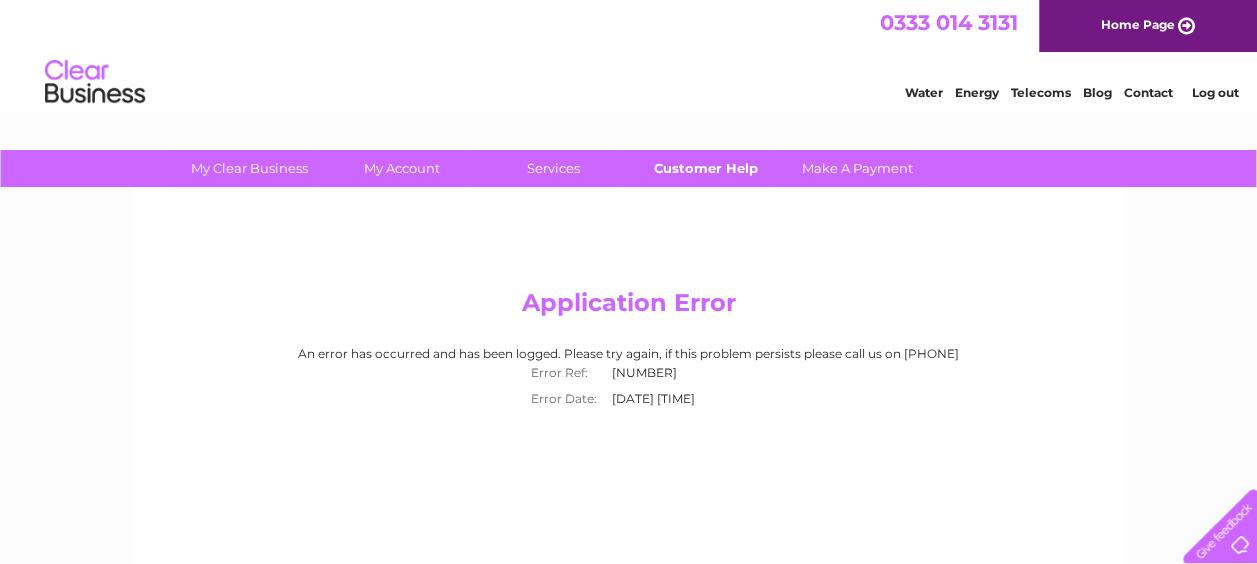 click on "Customer Help" at bounding box center [705, 168] 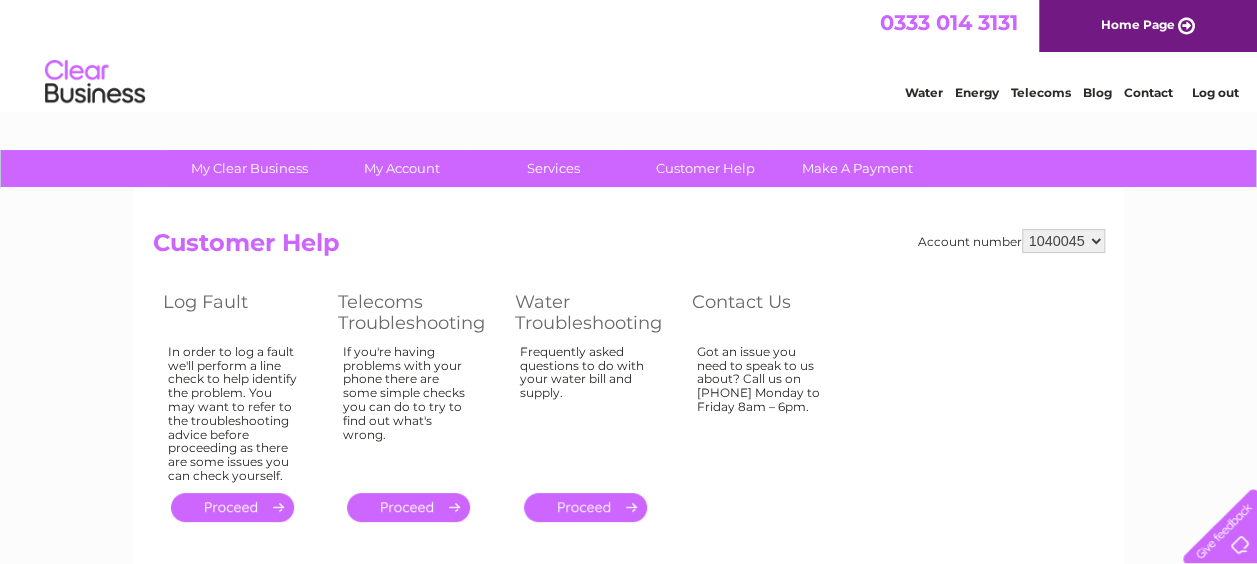 scroll, scrollTop: 0, scrollLeft: 0, axis: both 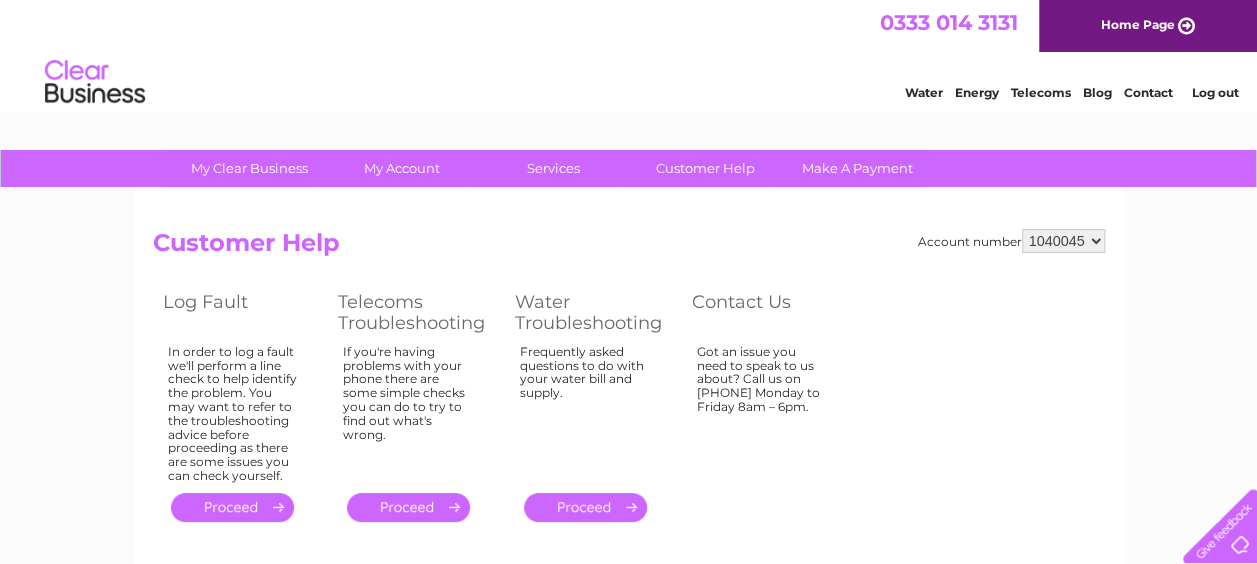 click on "." at bounding box center (408, 507) 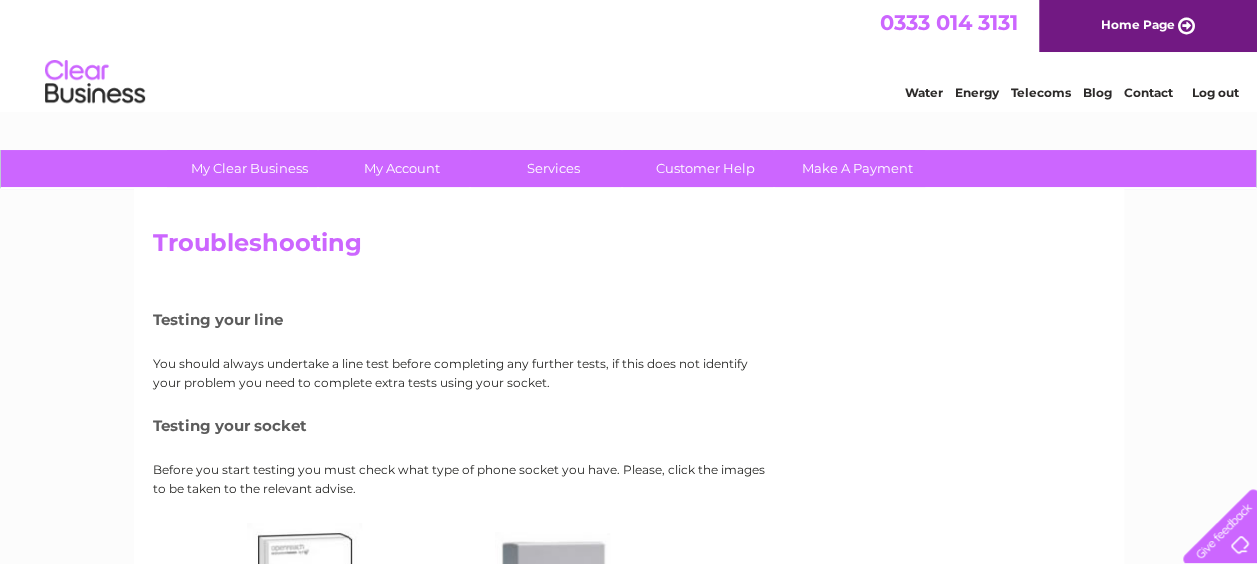 scroll, scrollTop: 0, scrollLeft: 0, axis: both 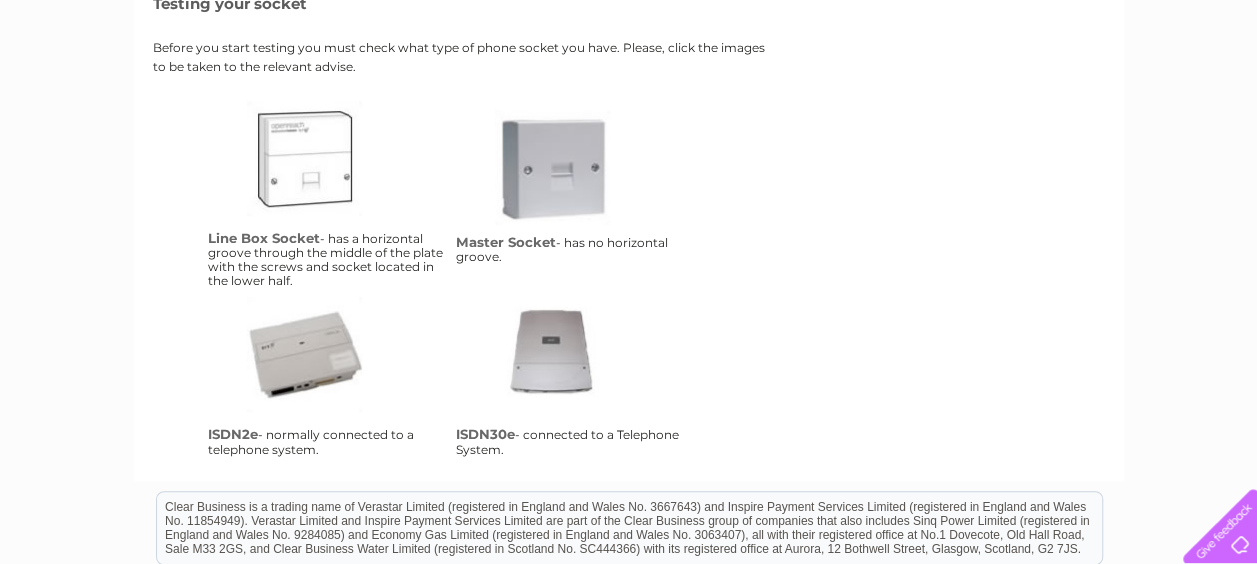 click on "lbs" at bounding box center (327, 181) 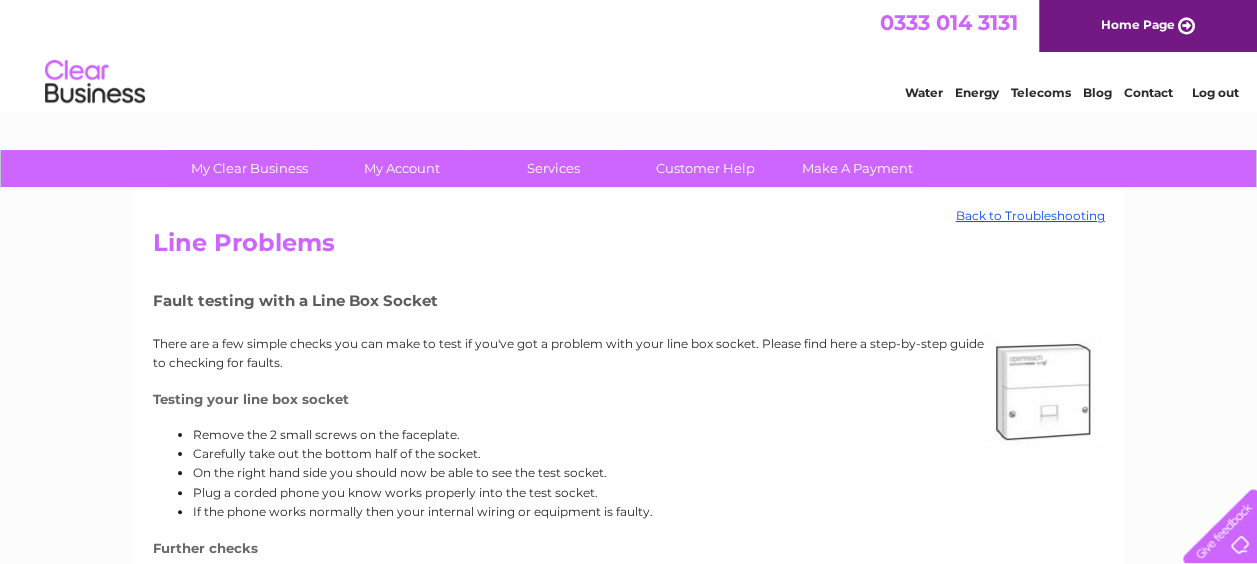 scroll, scrollTop: 0, scrollLeft: 0, axis: both 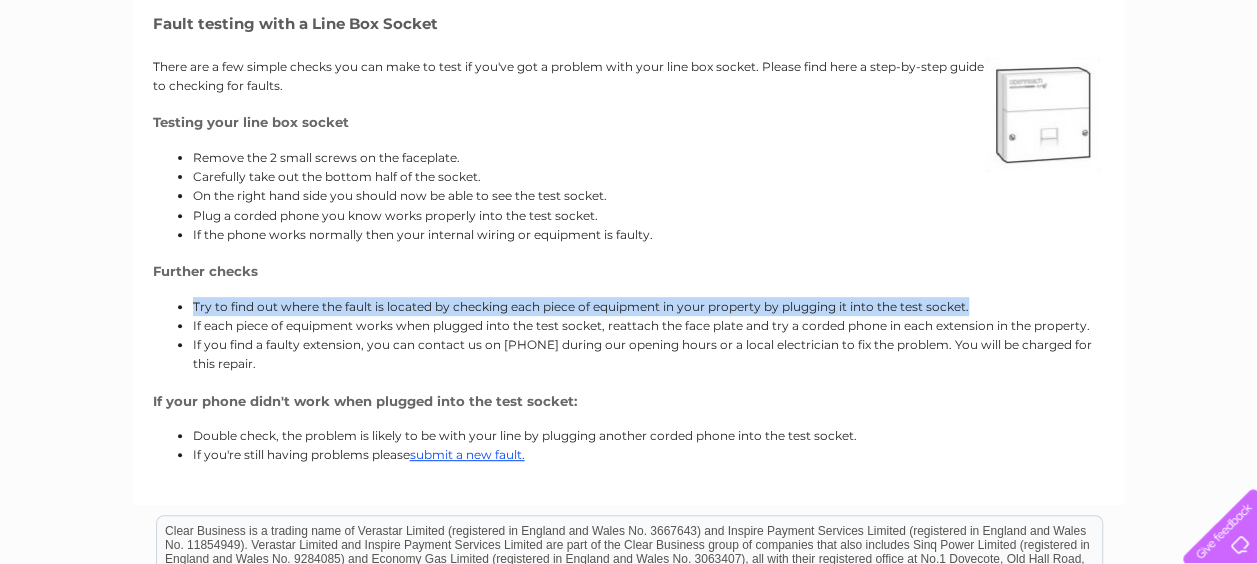 drag, startPoint x: 1254, startPoint y: 274, endPoint x: 1254, endPoint y: 291, distance: 17 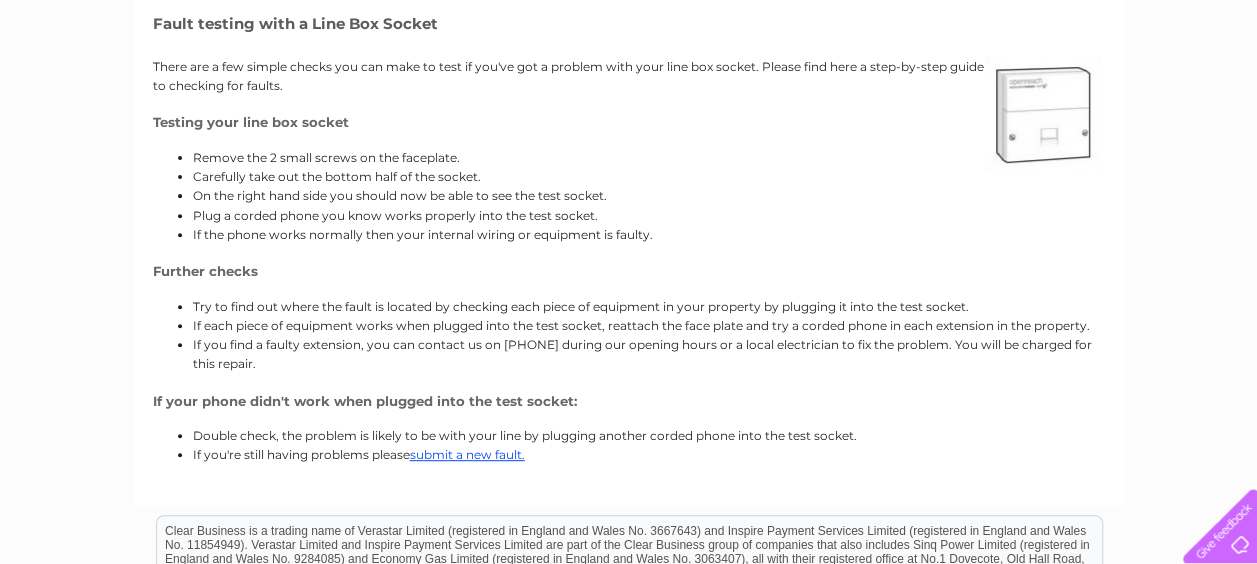 drag, startPoint x: 1254, startPoint y: 291, endPoint x: 1178, endPoint y: 340, distance: 90.426765 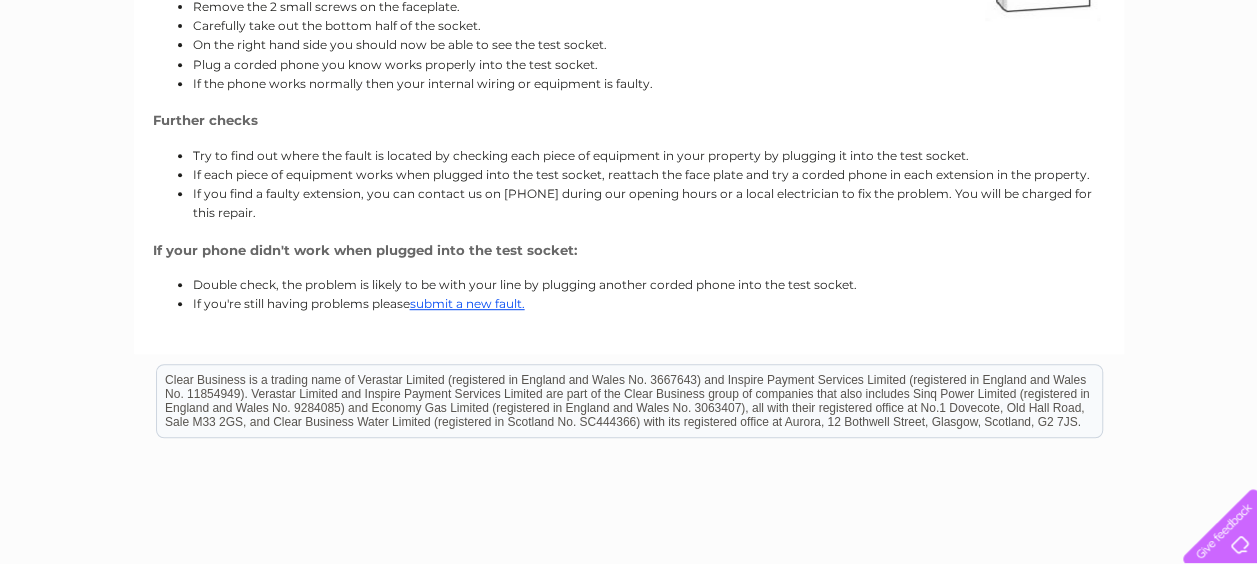 scroll, scrollTop: 430, scrollLeft: 0, axis: vertical 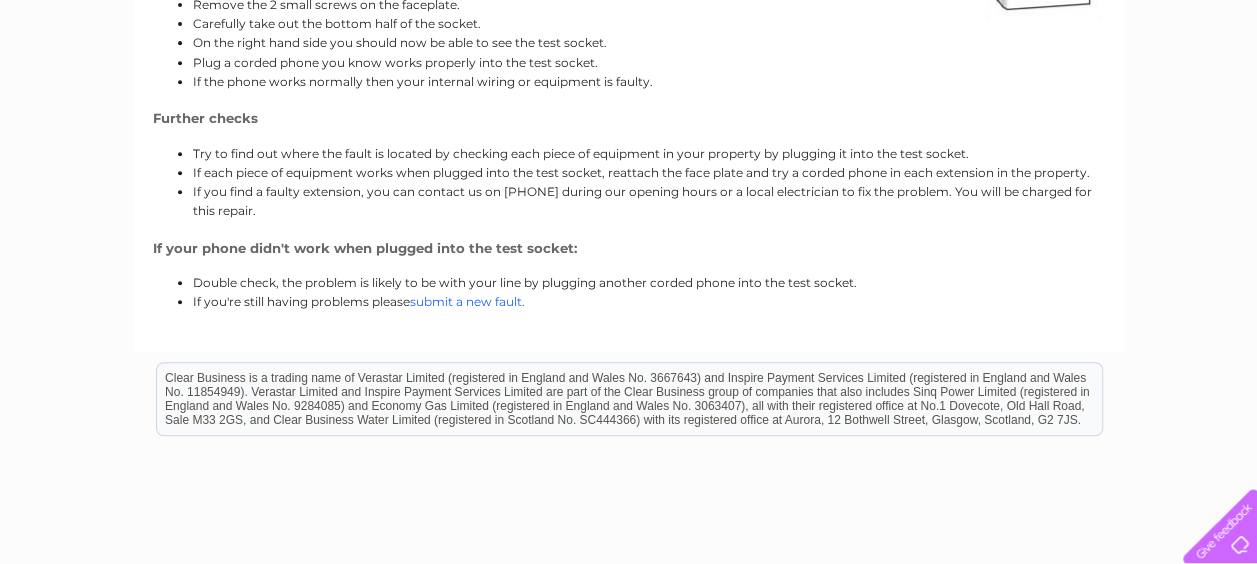 click on "submit a new fault." at bounding box center (467, 301) 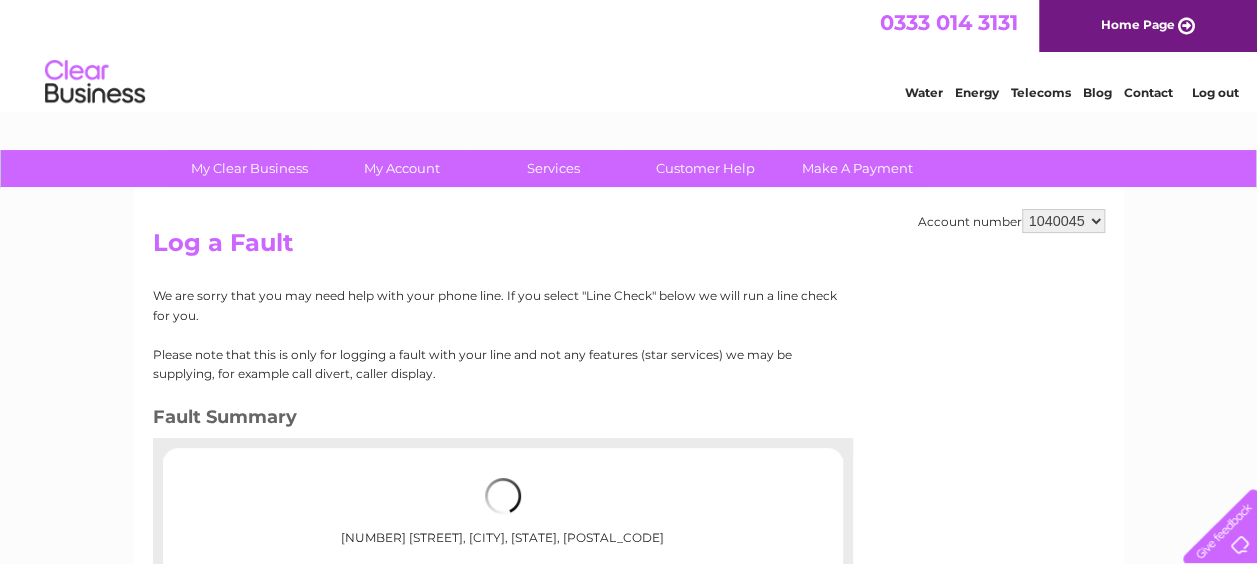 scroll, scrollTop: 0, scrollLeft: 0, axis: both 